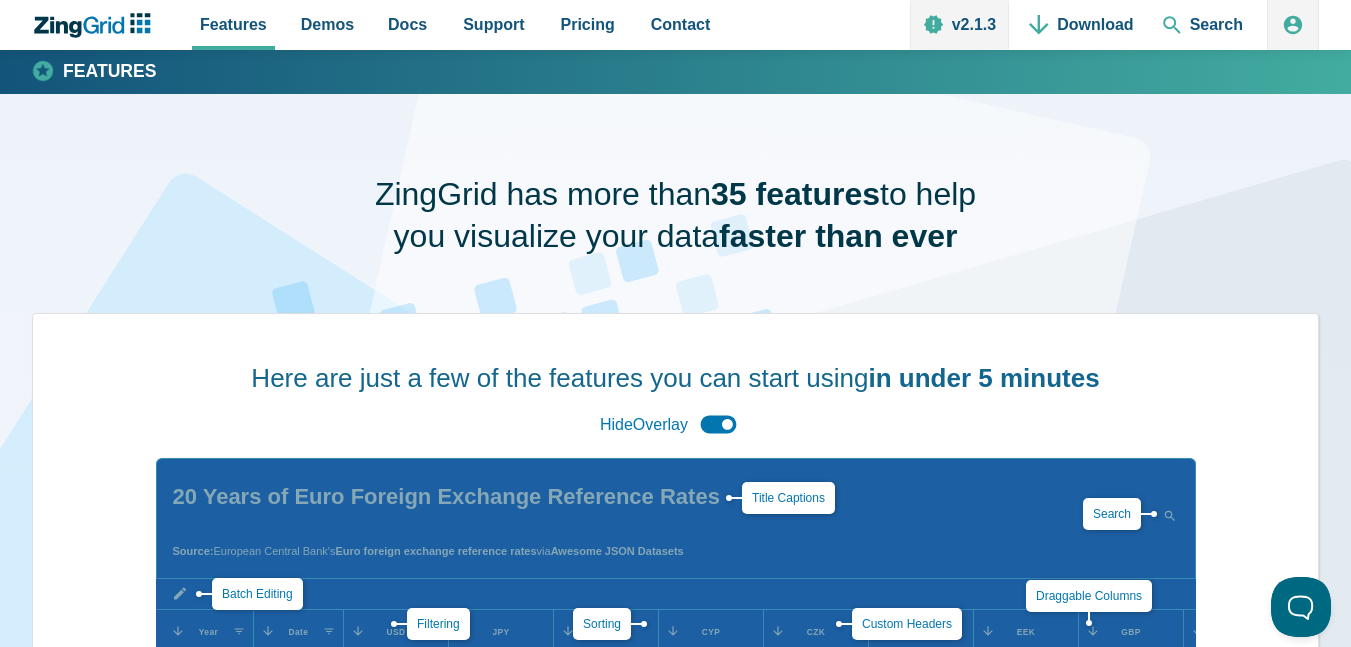 scroll, scrollTop: 0, scrollLeft: 0, axis: both 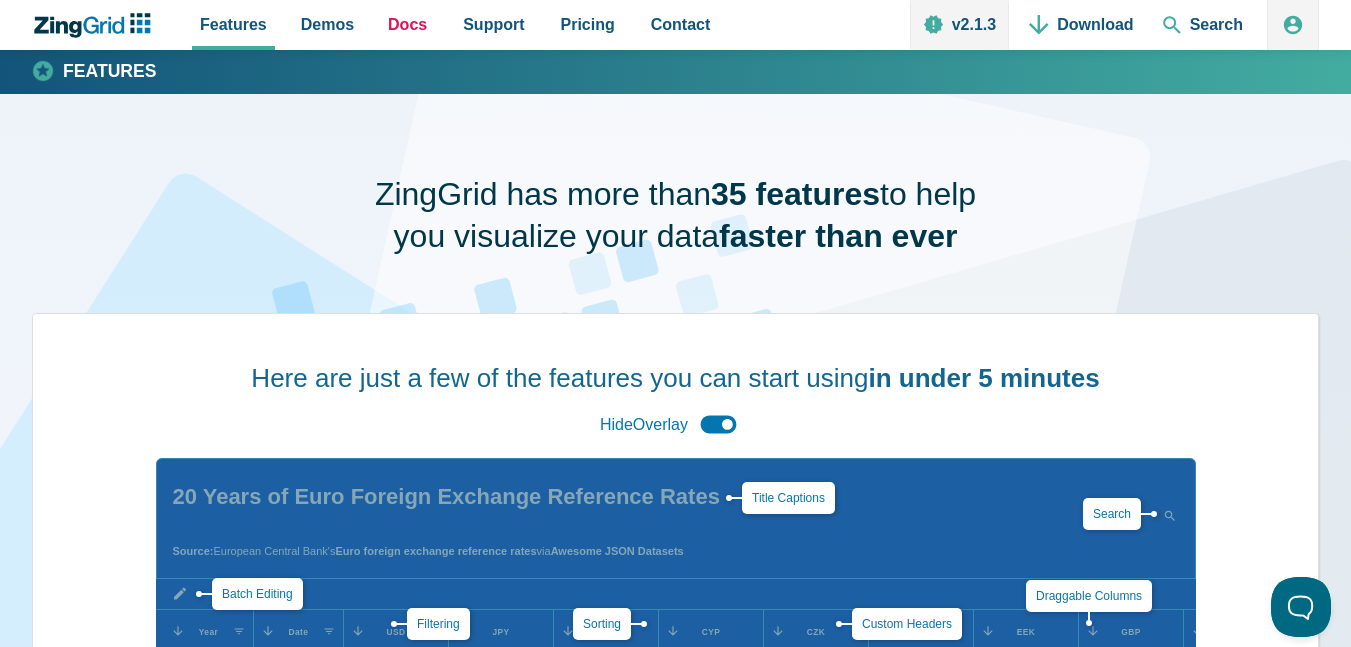 click on "Docs" at bounding box center [407, 24] 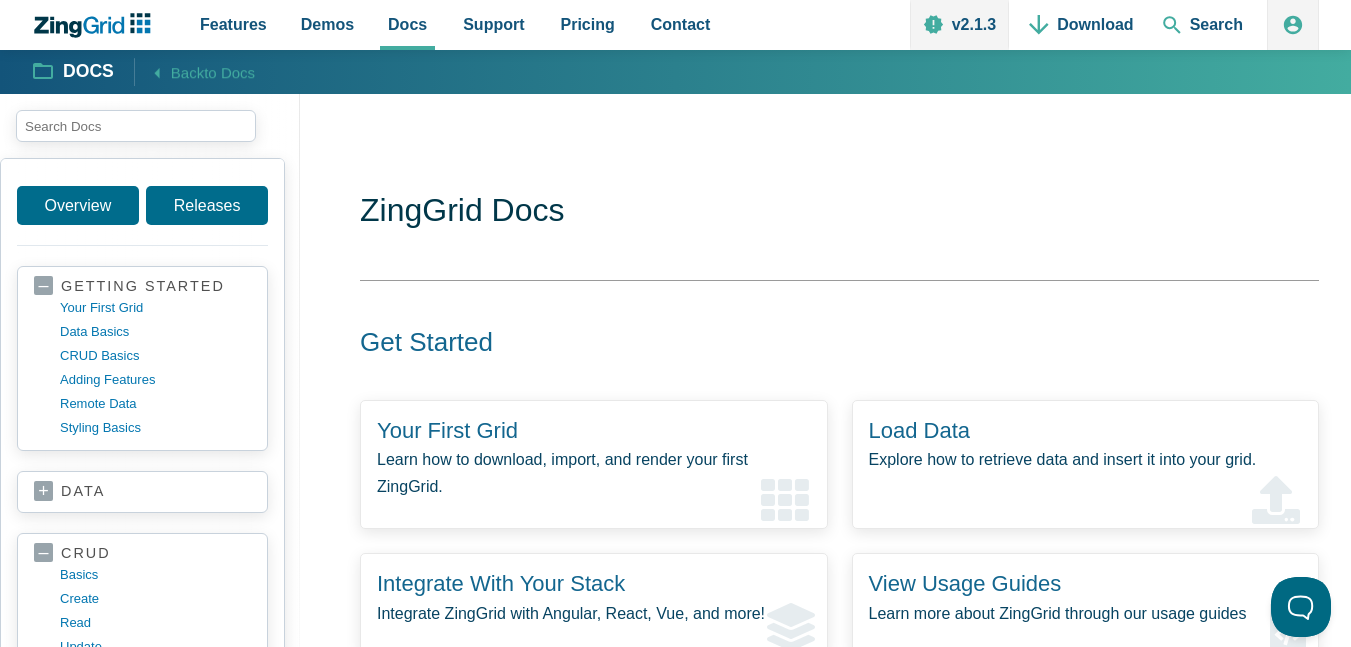 scroll, scrollTop: 0, scrollLeft: 0, axis: both 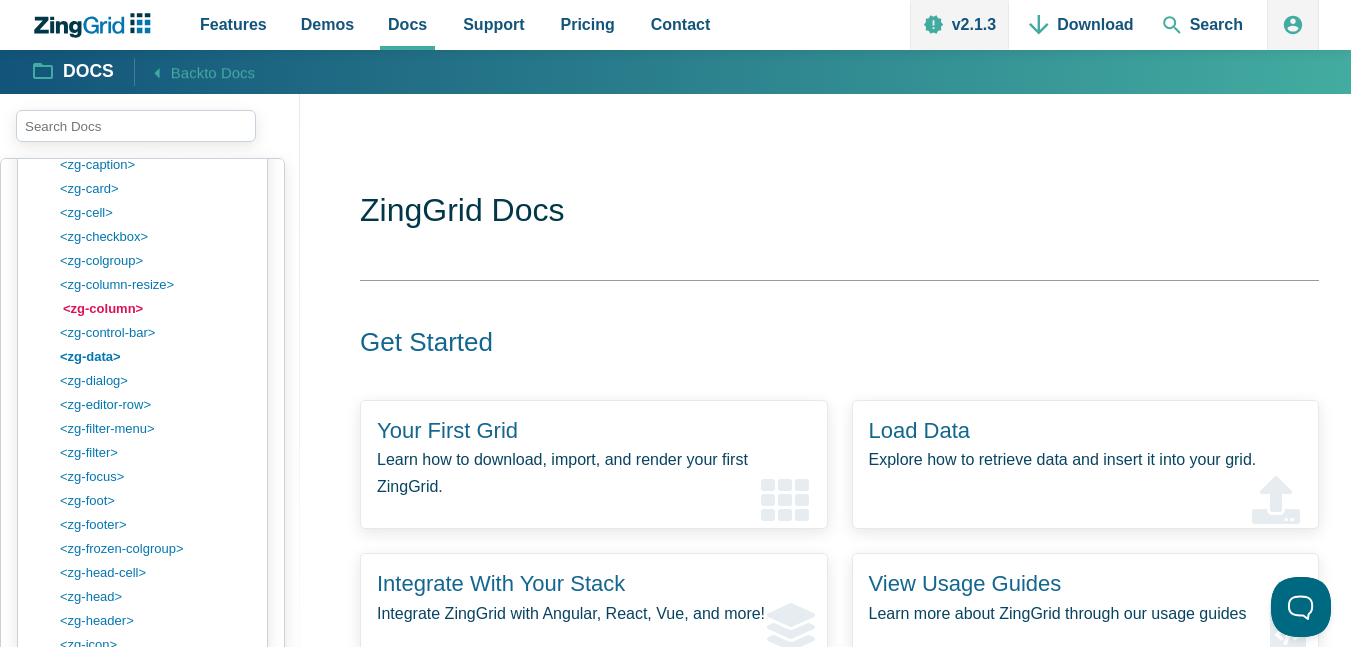 click on "<zg-column>" at bounding box center (158, 309) 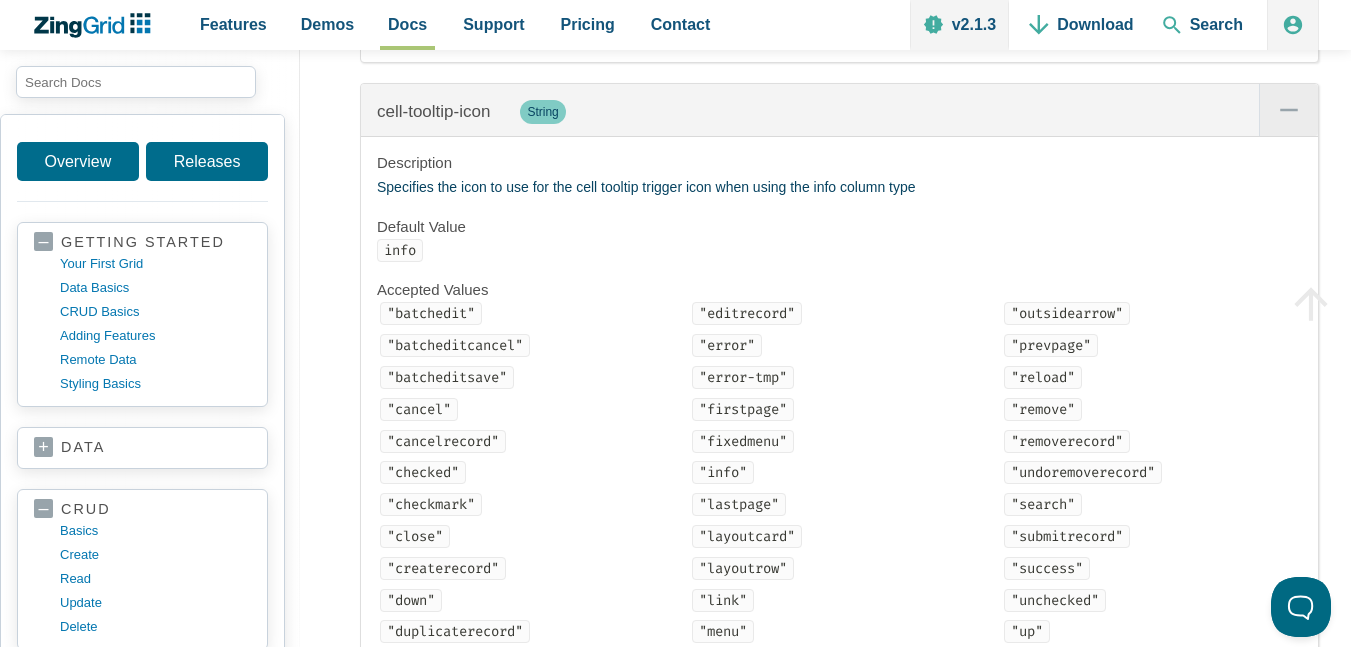 scroll, scrollTop: 5400, scrollLeft: 0, axis: vertical 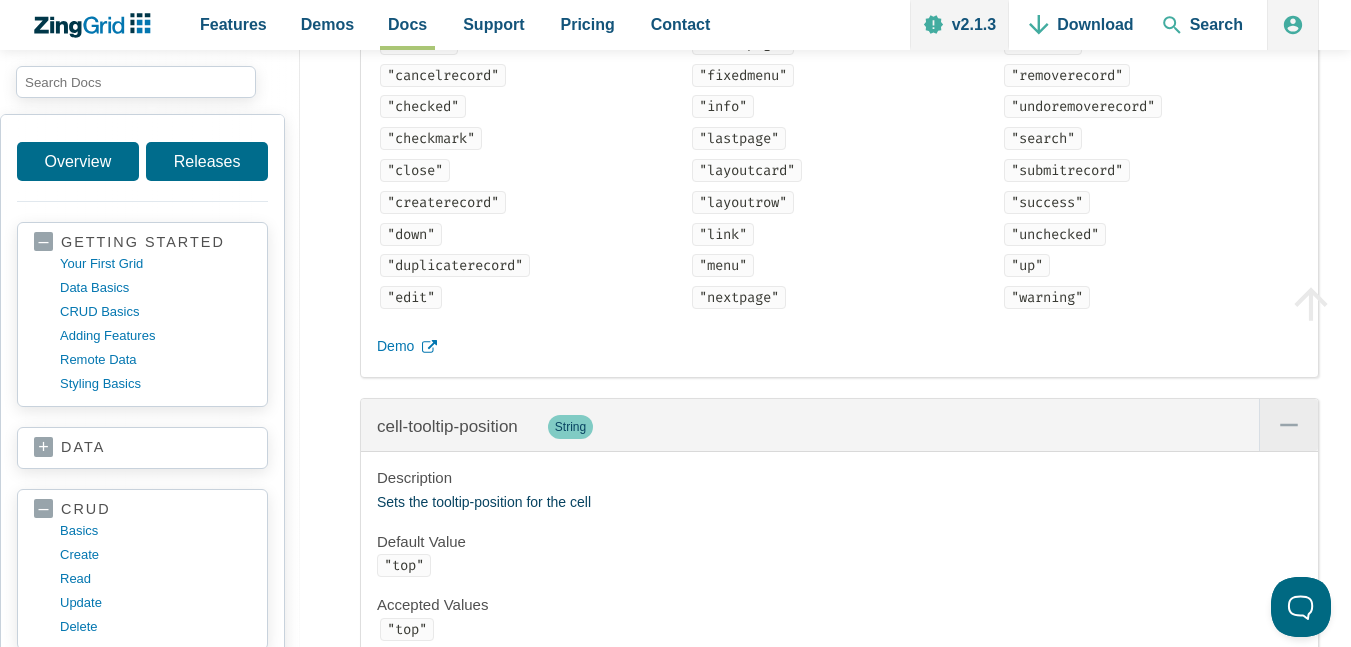 drag, startPoint x: 0, startPoint y: 646, endPoint x: 583, endPoint y: 344, distance: 656.5767 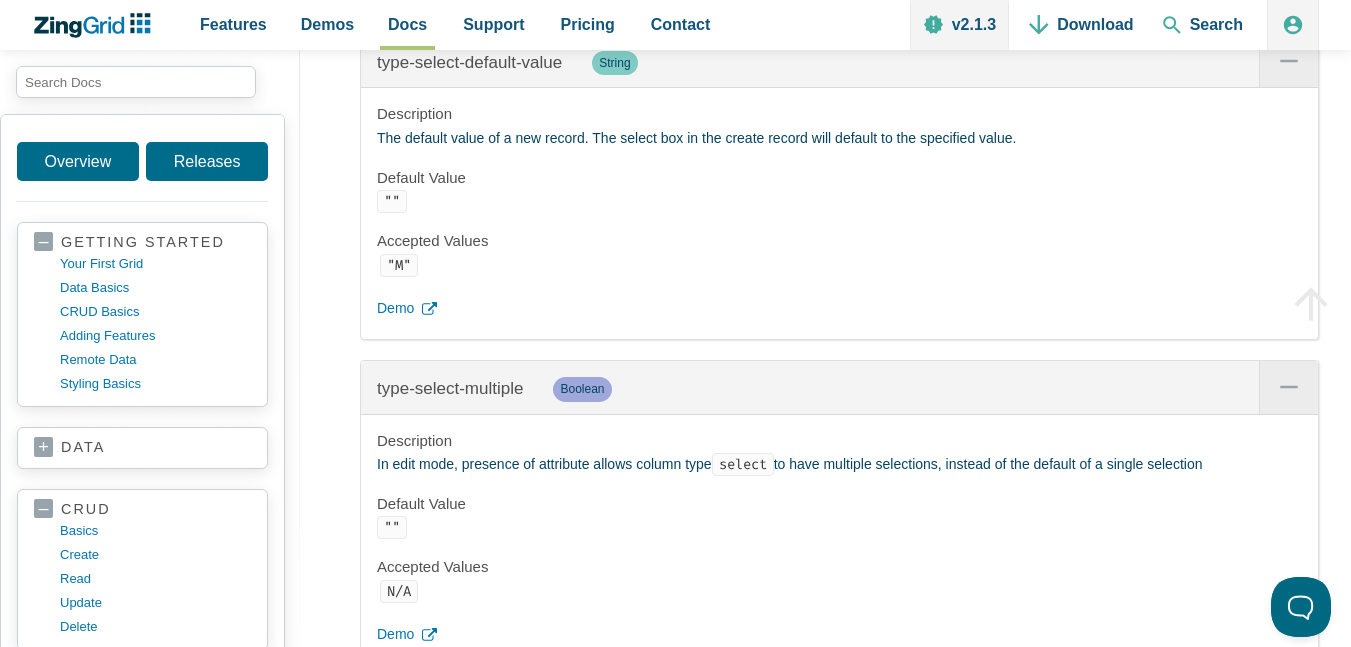 scroll, scrollTop: 40320, scrollLeft: 0, axis: vertical 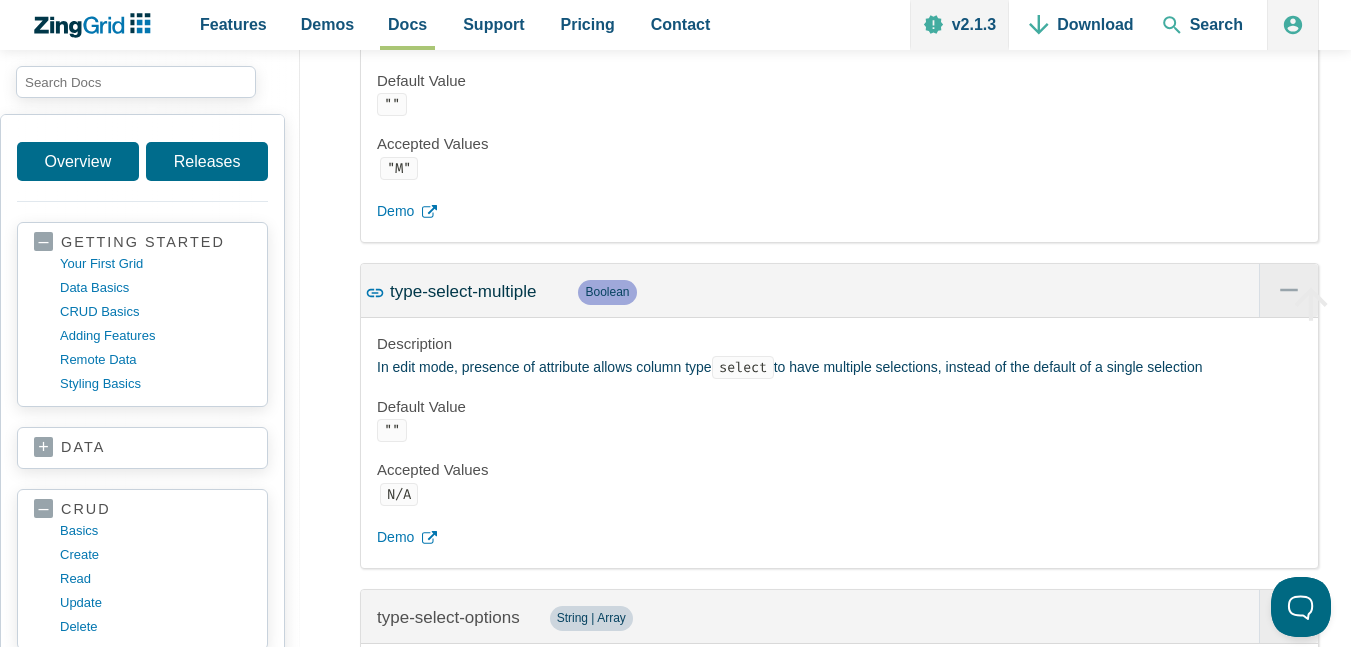 click on "type-select-multiple" at bounding box center (463, 291) 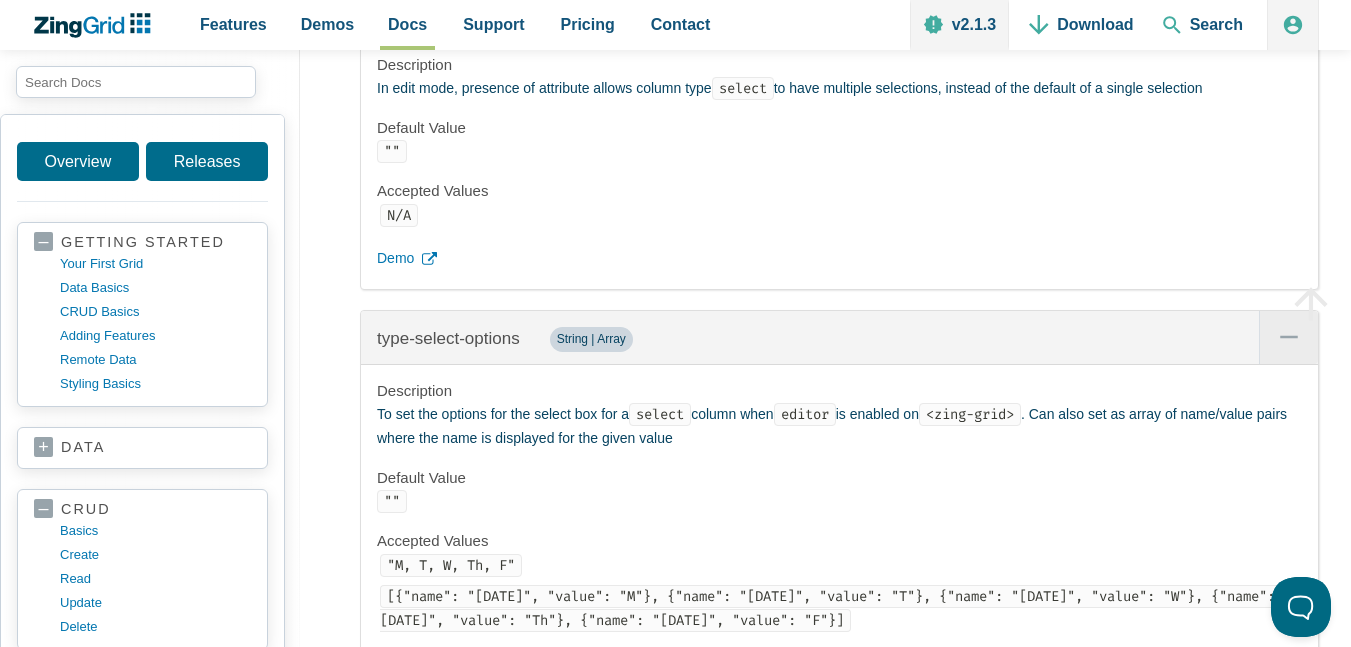 click on "Description
In edit mode, presence of attribute allows column type  select  to have multiple selections, instead of the default
of a single selection
Default Value
""
Accepted Values
N/A
Demo" at bounding box center (839, 164) 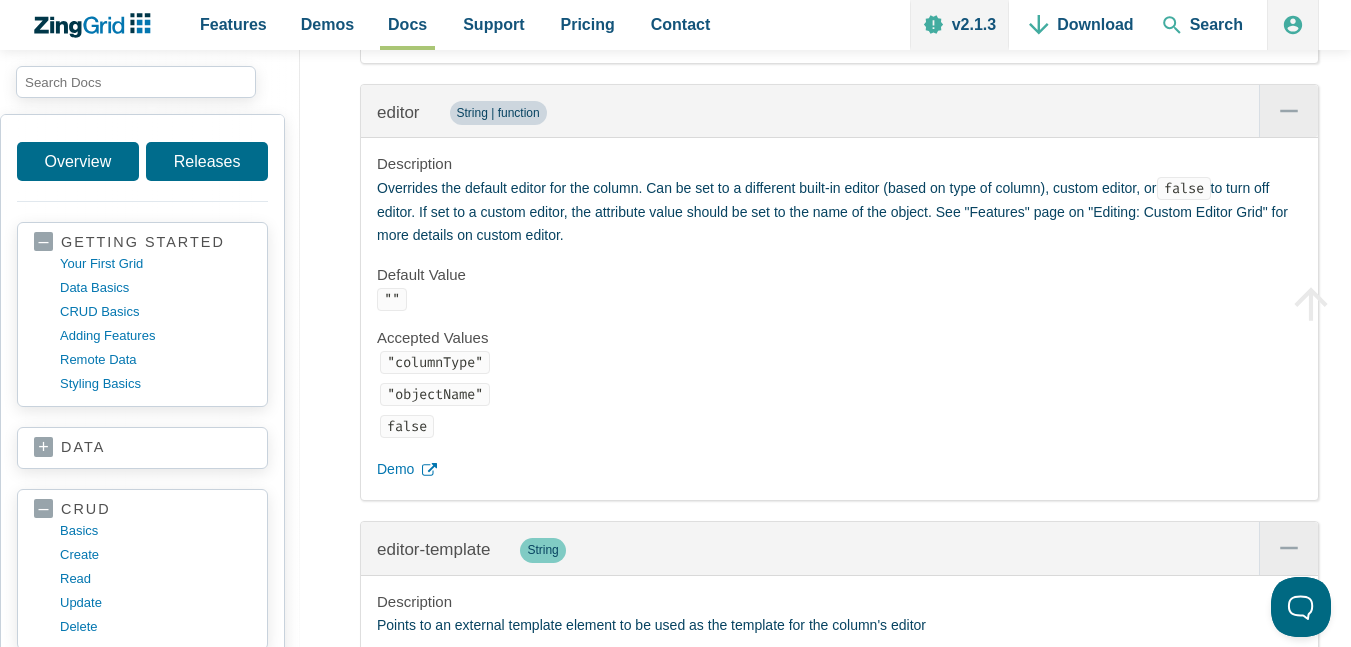 scroll, scrollTop: 9639, scrollLeft: 0, axis: vertical 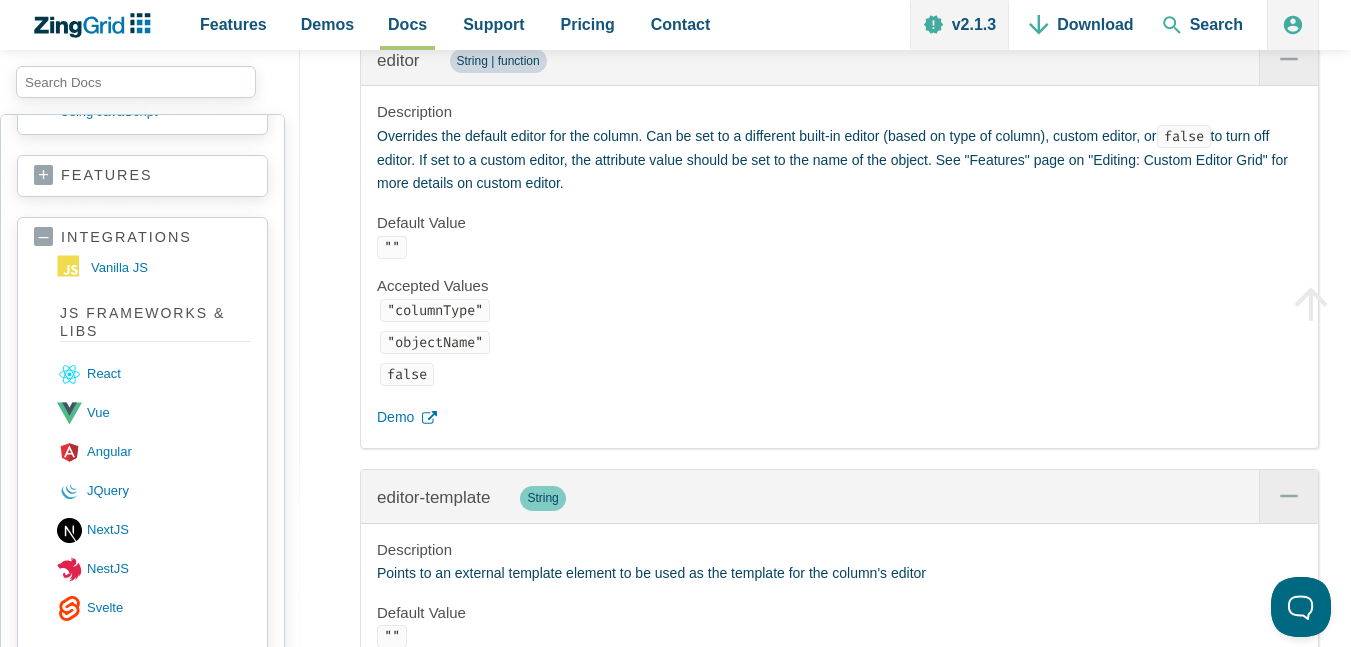 click on "features" at bounding box center (142, 176) 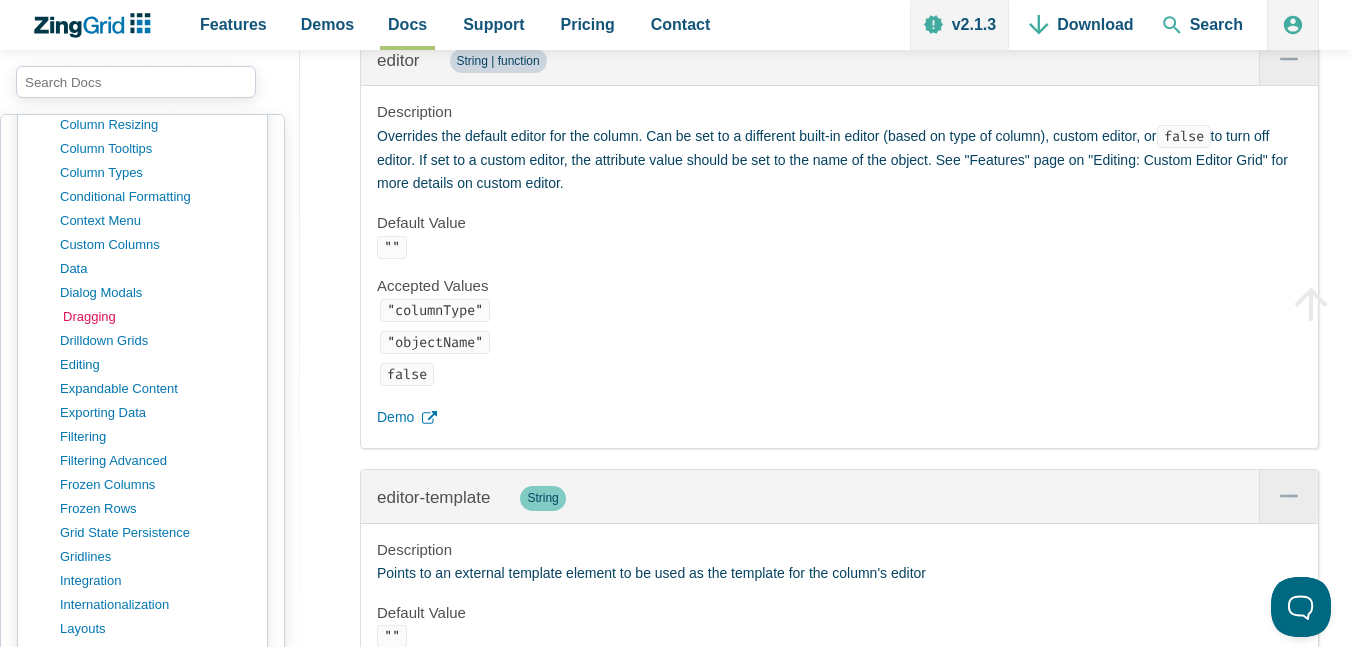 scroll, scrollTop: 960, scrollLeft: 0, axis: vertical 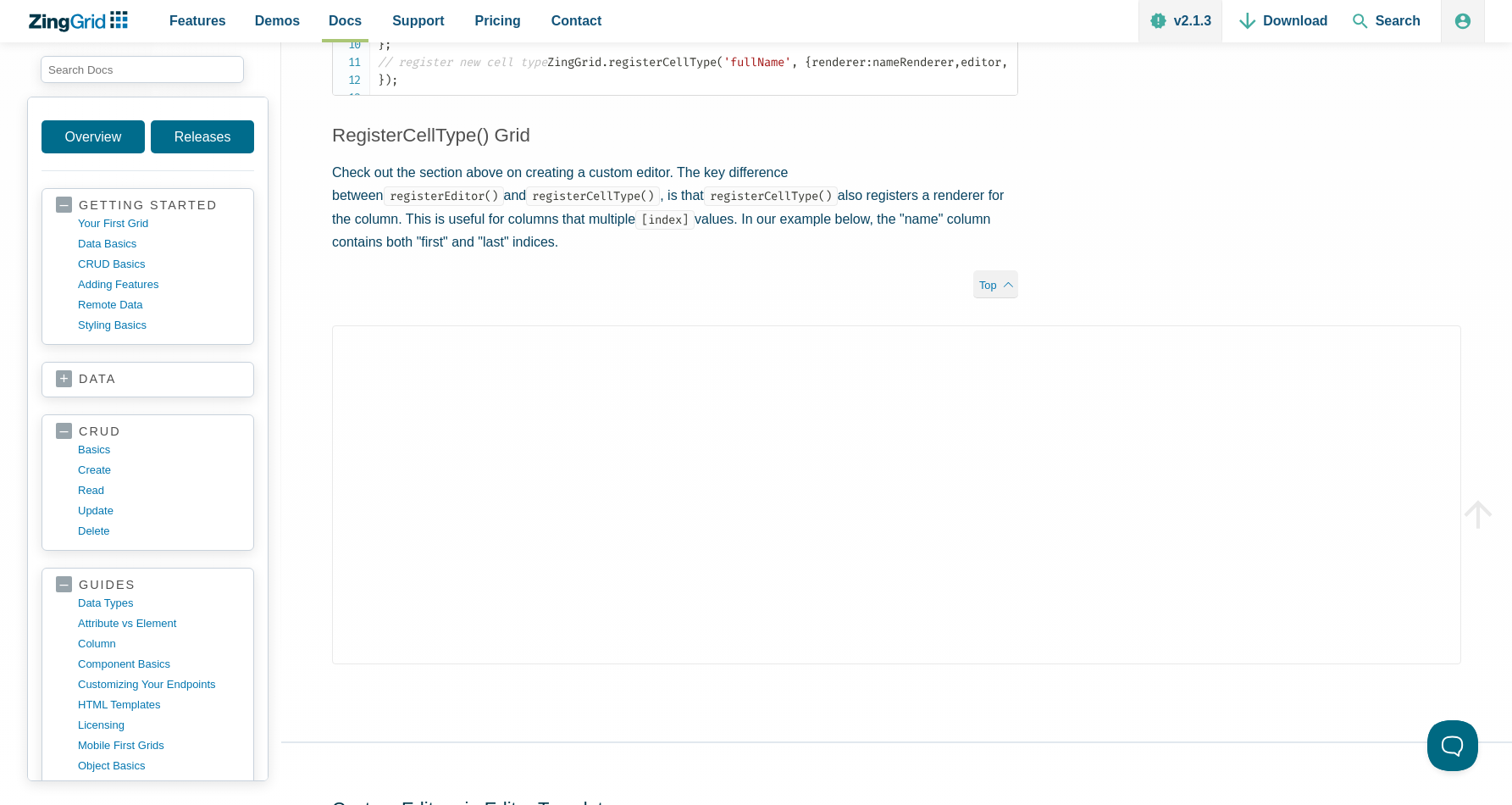 click on "Top" at bounding box center (675, 284) 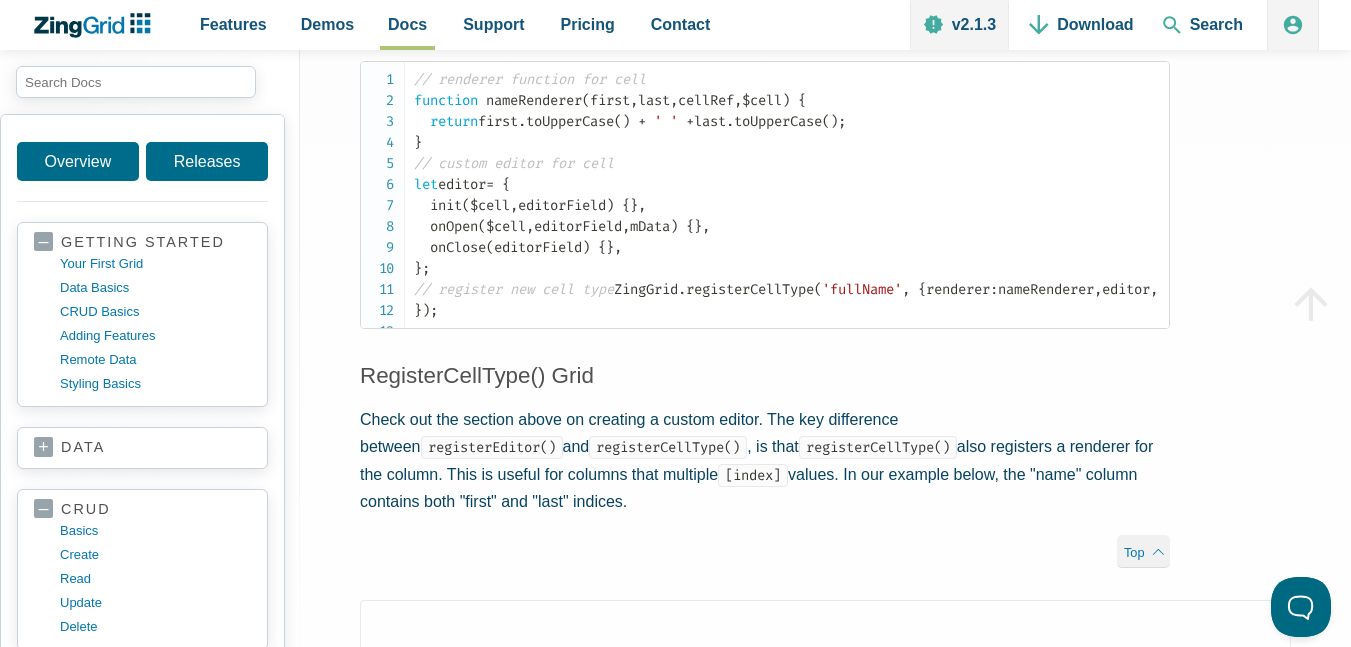 scroll, scrollTop: 4920, scrollLeft: 0, axis: vertical 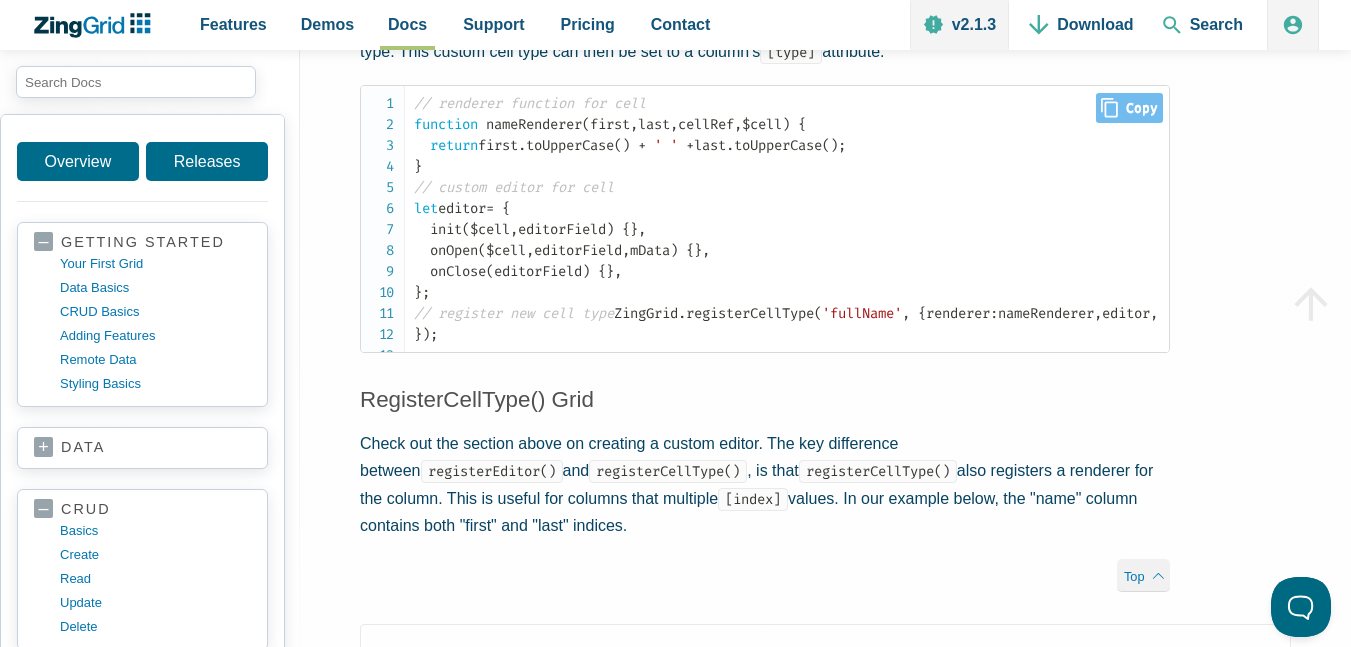click on "$cell ,  editorField" at bounding box center (538, 229) 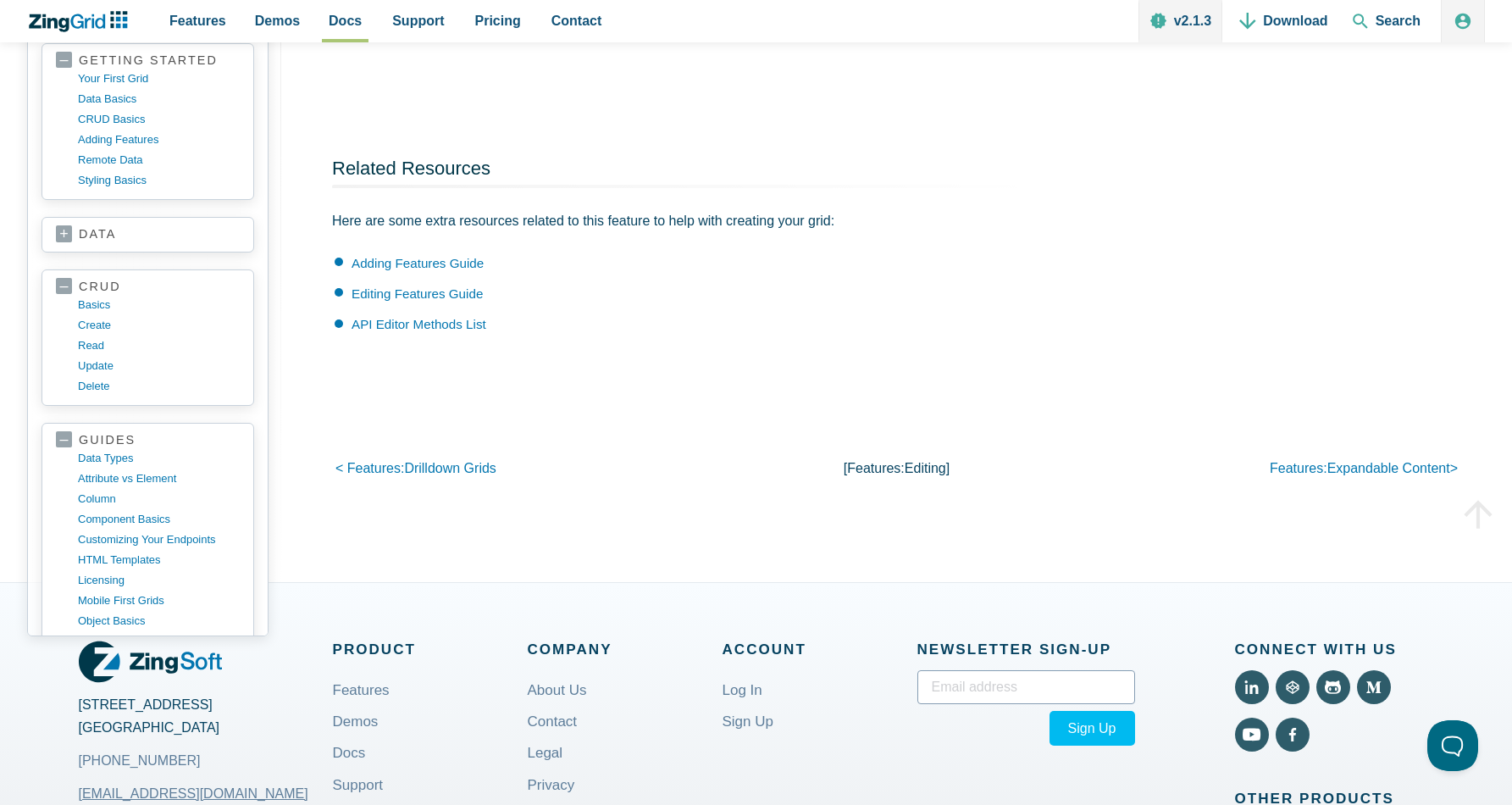 scroll, scrollTop: 7220, scrollLeft: 0, axis: vertical 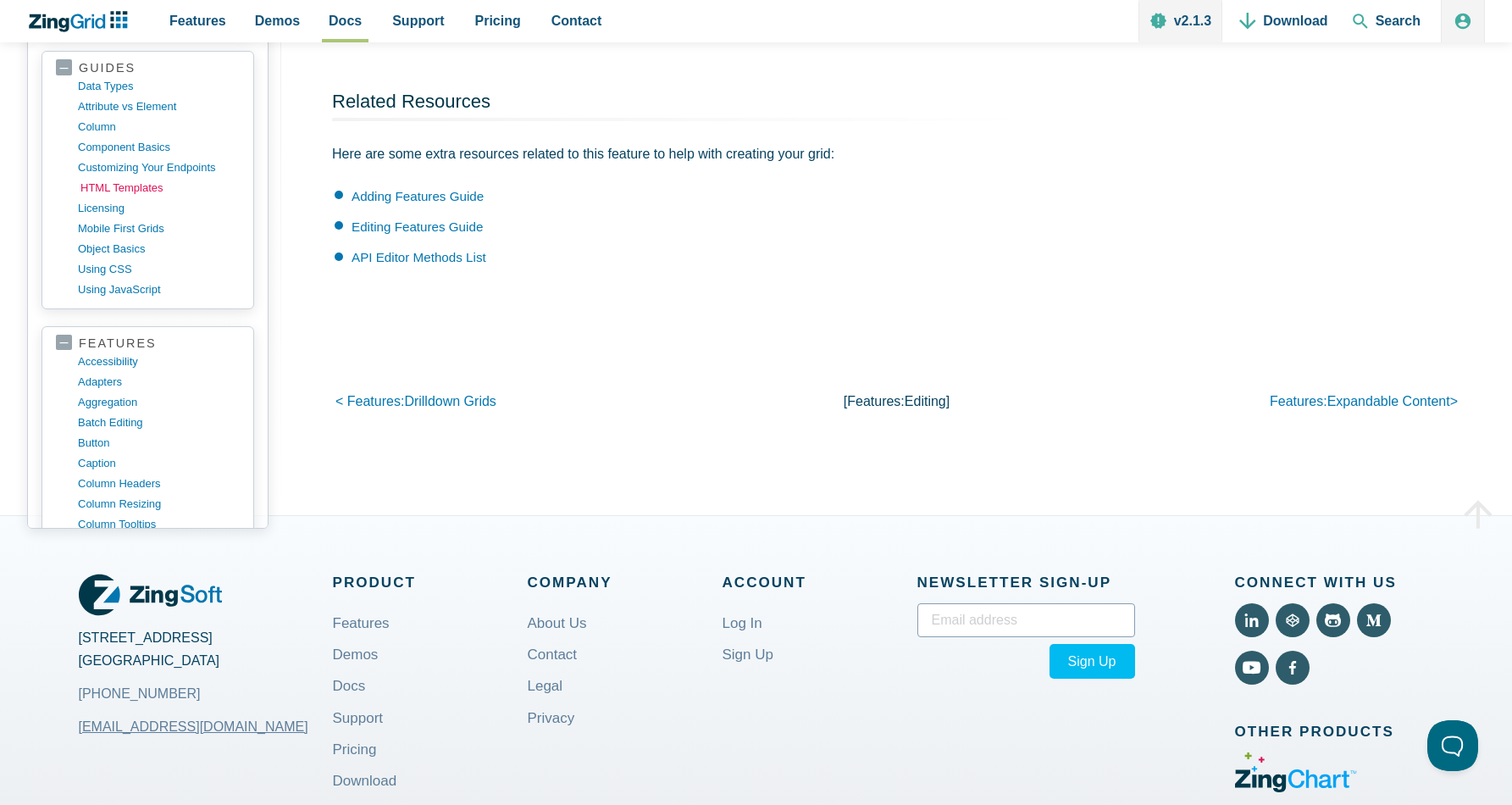 click on "HTML templates" at bounding box center (161, 188) 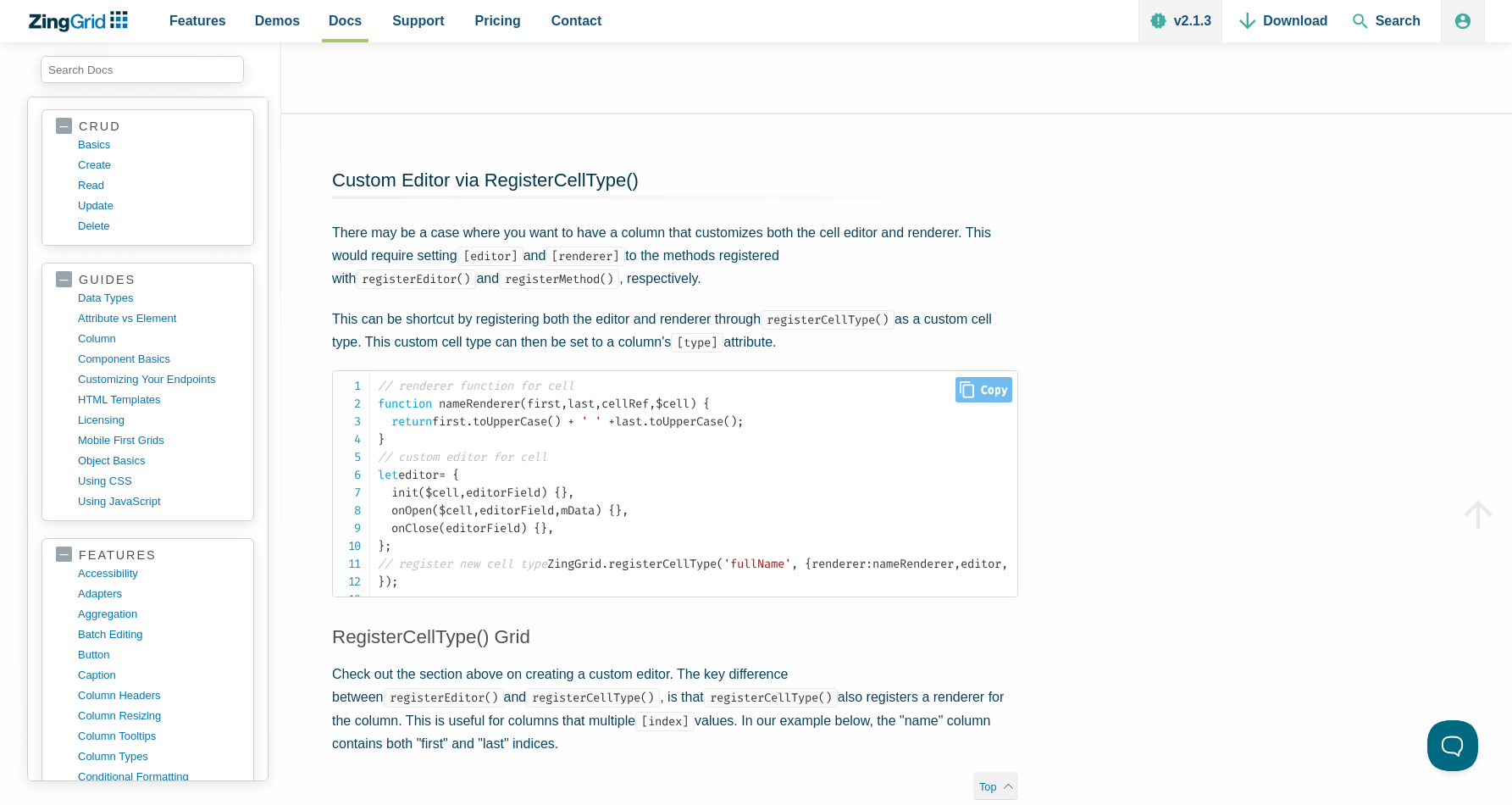 scroll, scrollTop: 3864, scrollLeft: 0, axis: vertical 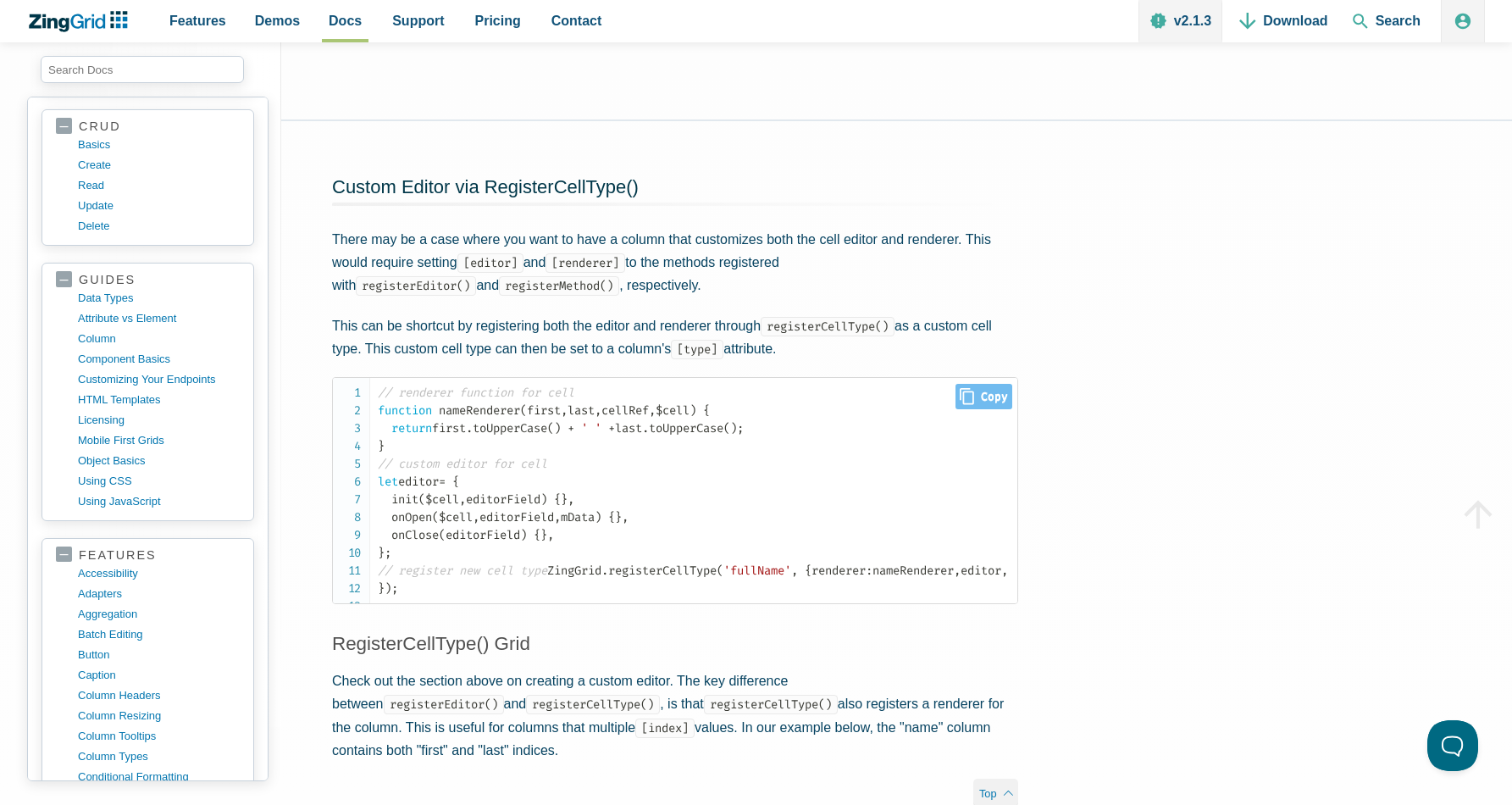 click on "// renderer function for cell
function   nameRenderer ( first ,  last ,  cellRef ,  $cell )   {
return  first . toUpperCase ( )   +   ' '   +  last . toUpperCase ( ) ;
}
// custom editor for cell
let  editor  =   {
init ( $cell ,  editorField )   { } ,
onOpen ( $cell ,  editorField ,  mData )   { } ,
onClose ( editorField )   { } ,
} ;
// register new cell type
ZingGrid . registerCellType ( 'fullName' ,   {
renderer :  nameRenderer ,
editor ,
} ) ;" at bounding box center (697, 491) 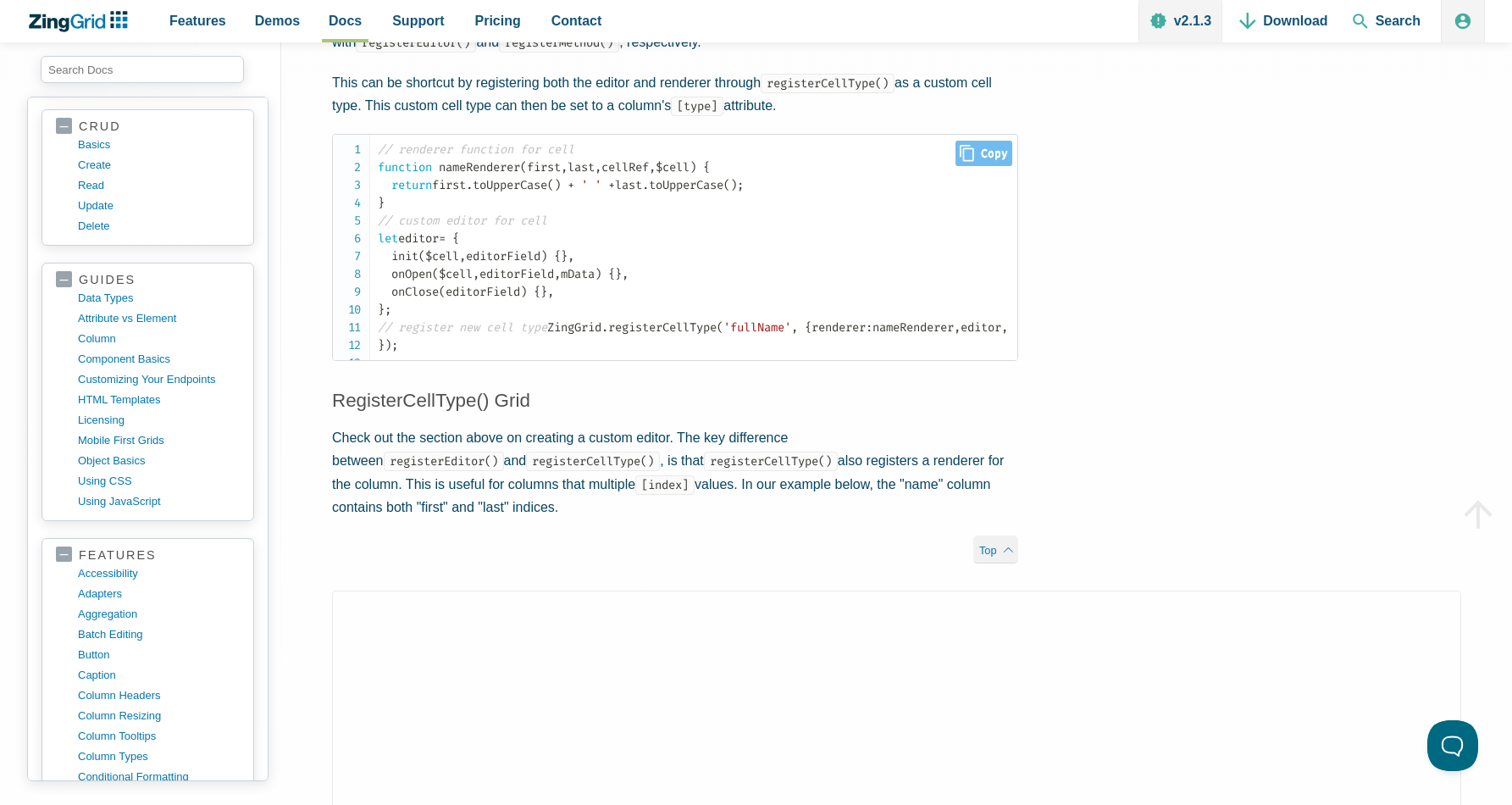 scroll, scrollTop: 4169, scrollLeft: 0, axis: vertical 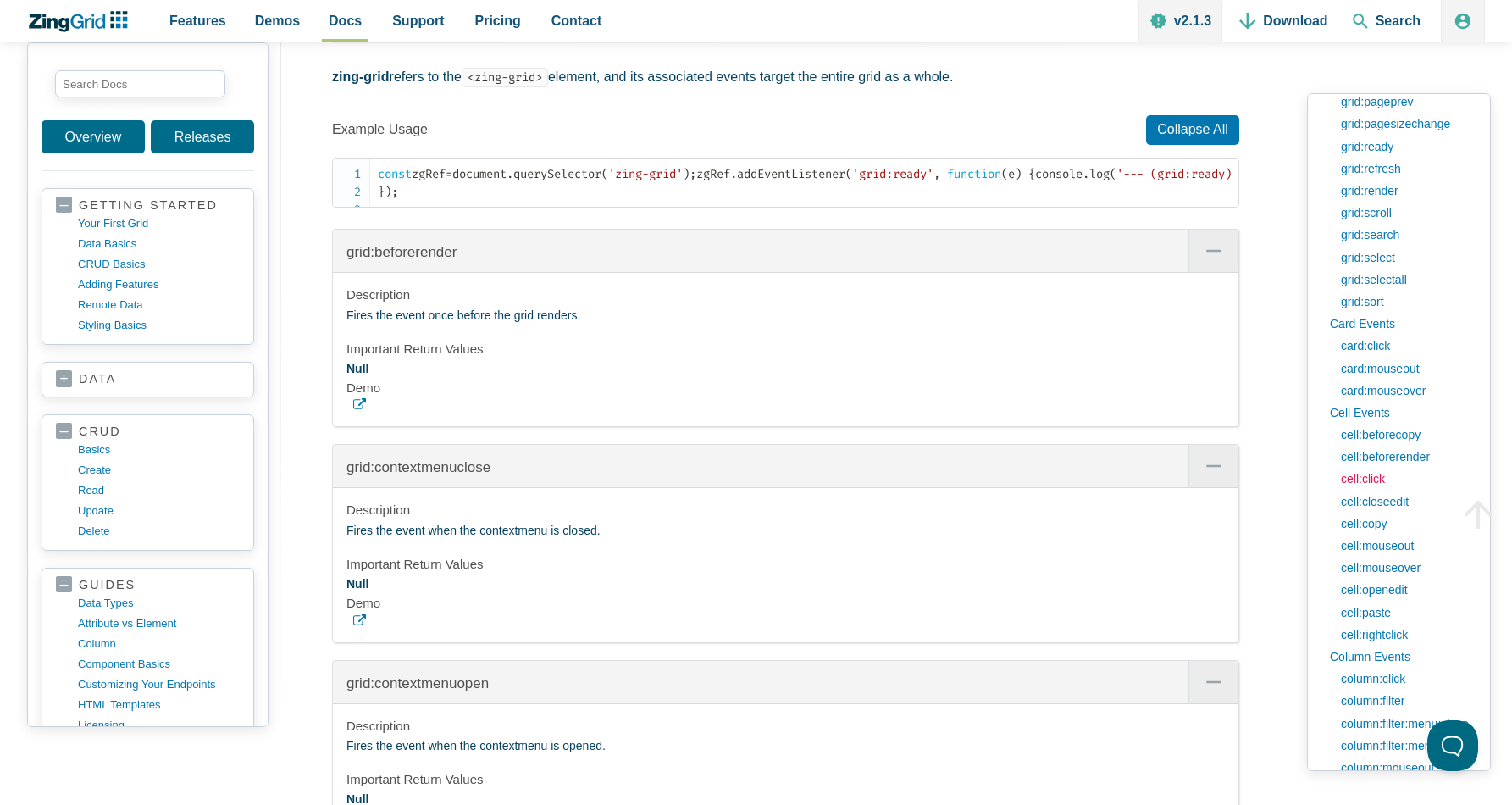 click on "cell:click" at bounding box center [1404, 479] 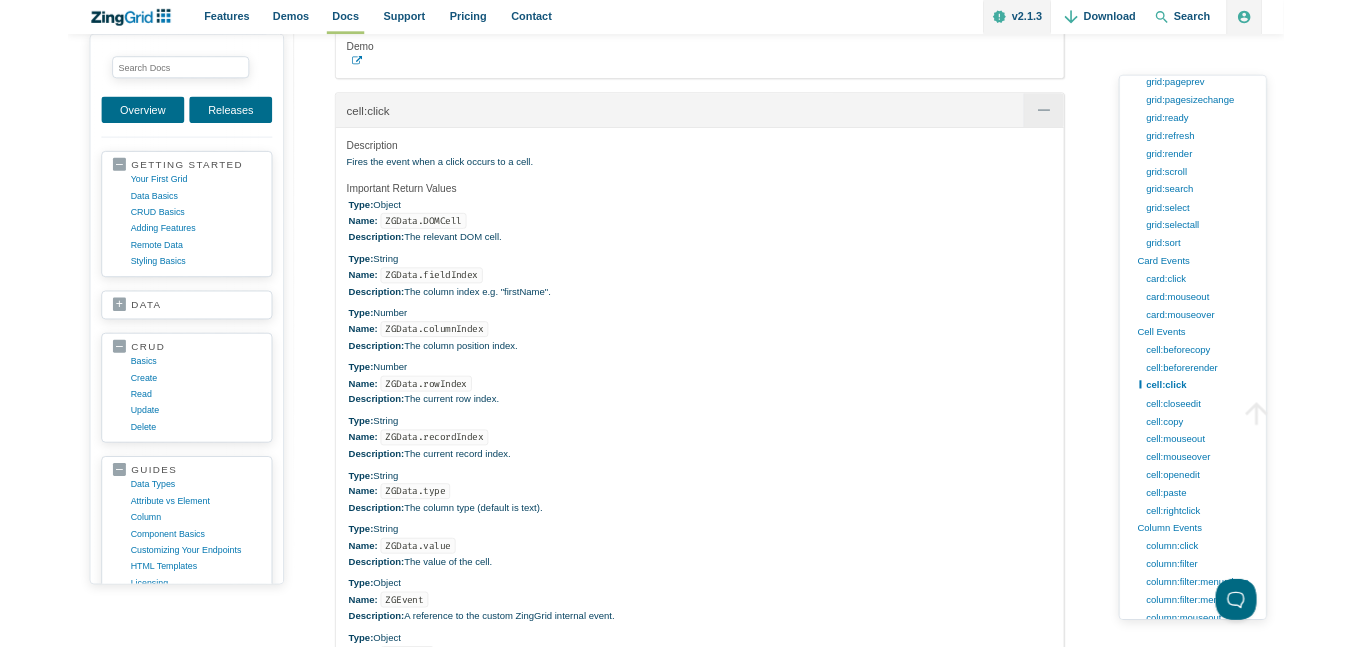 scroll, scrollTop: 11777, scrollLeft: 0, axis: vertical 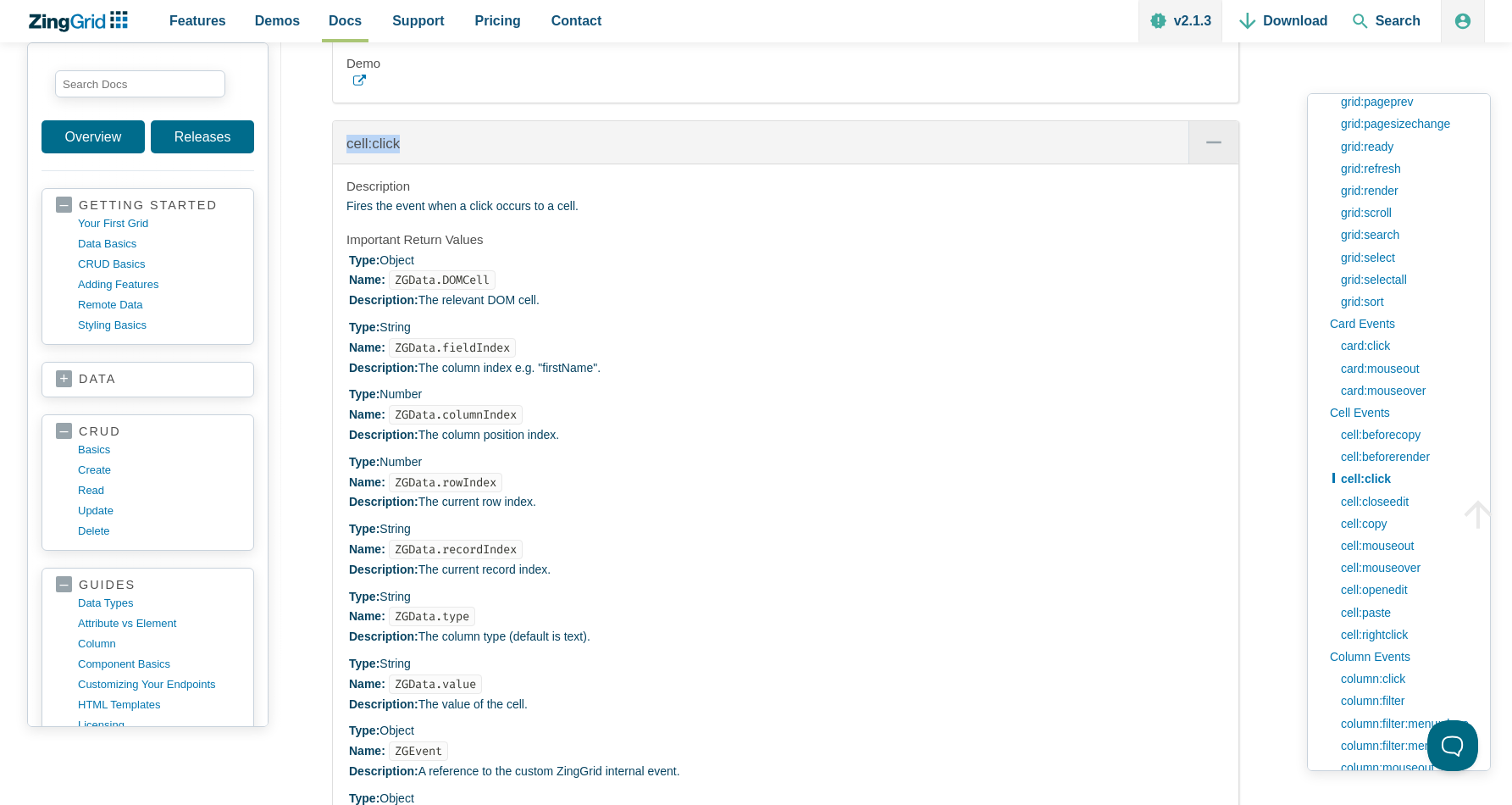drag, startPoint x: 459, startPoint y: 277, endPoint x: 446, endPoint y: 295, distance: 22.203603 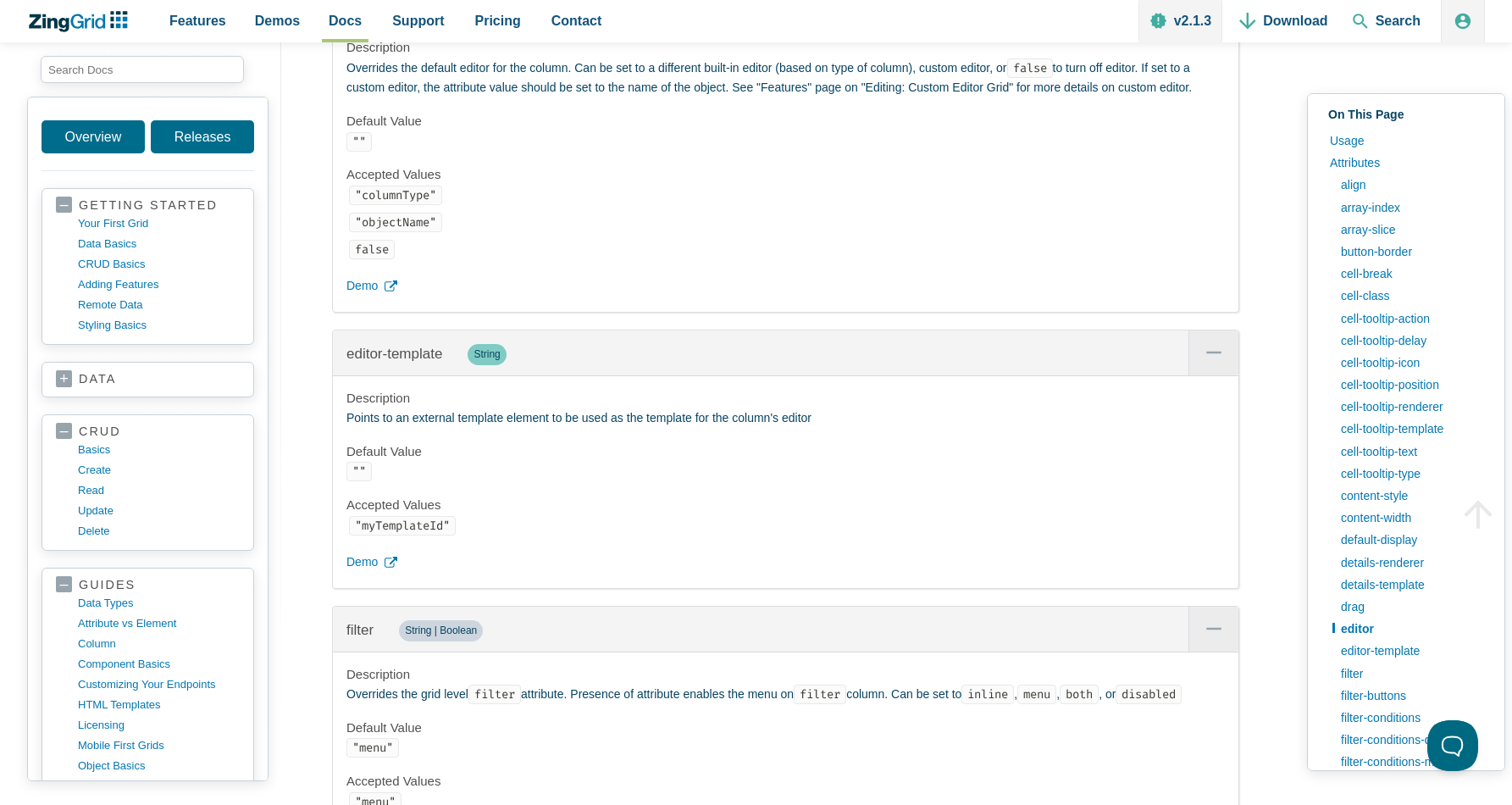 scroll, scrollTop: 0, scrollLeft: 0, axis: both 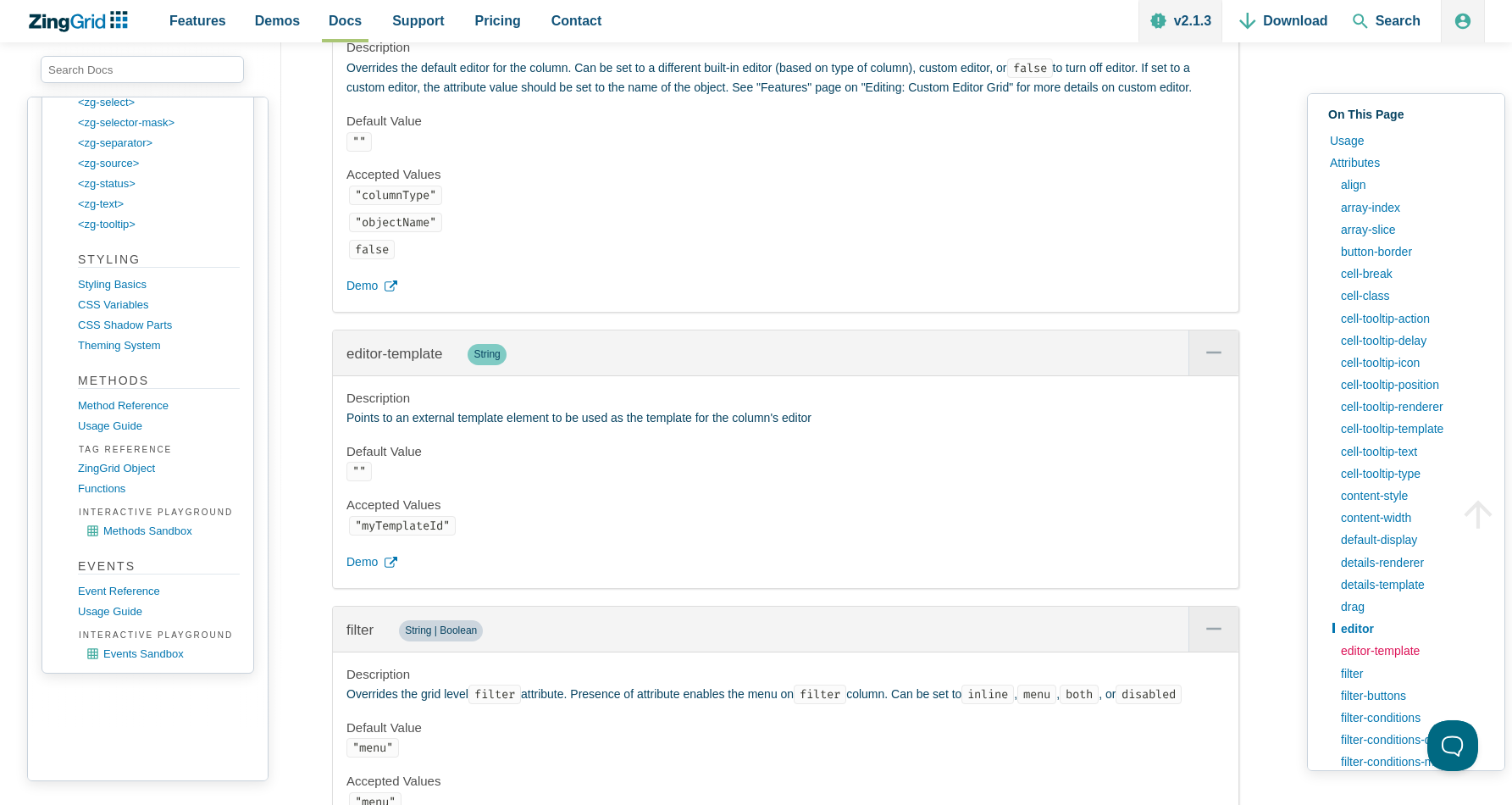 click on "editor-template" at bounding box center (1411, 651) 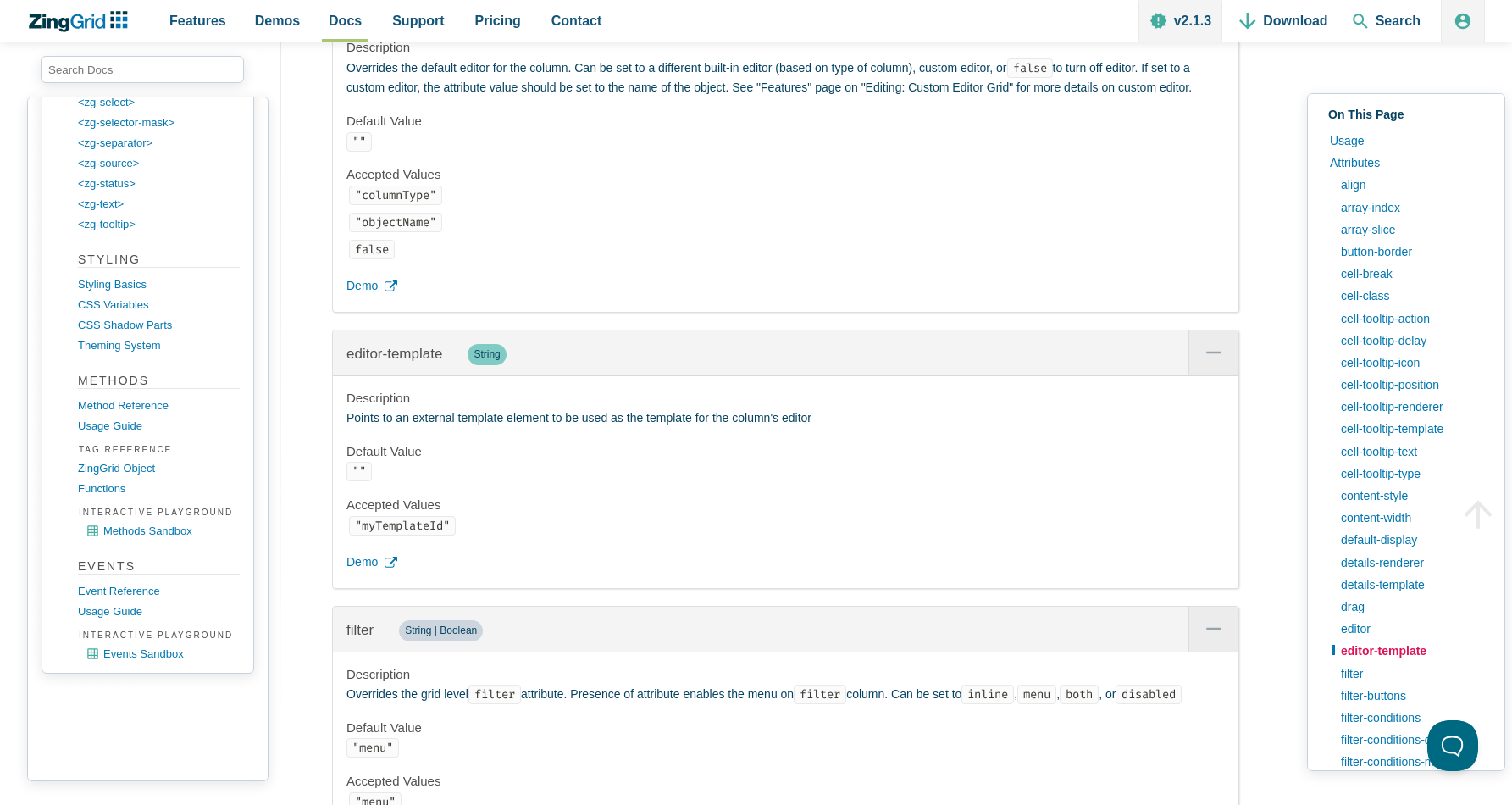 scroll, scrollTop: 8461, scrollLeft: 0, axis: vertical 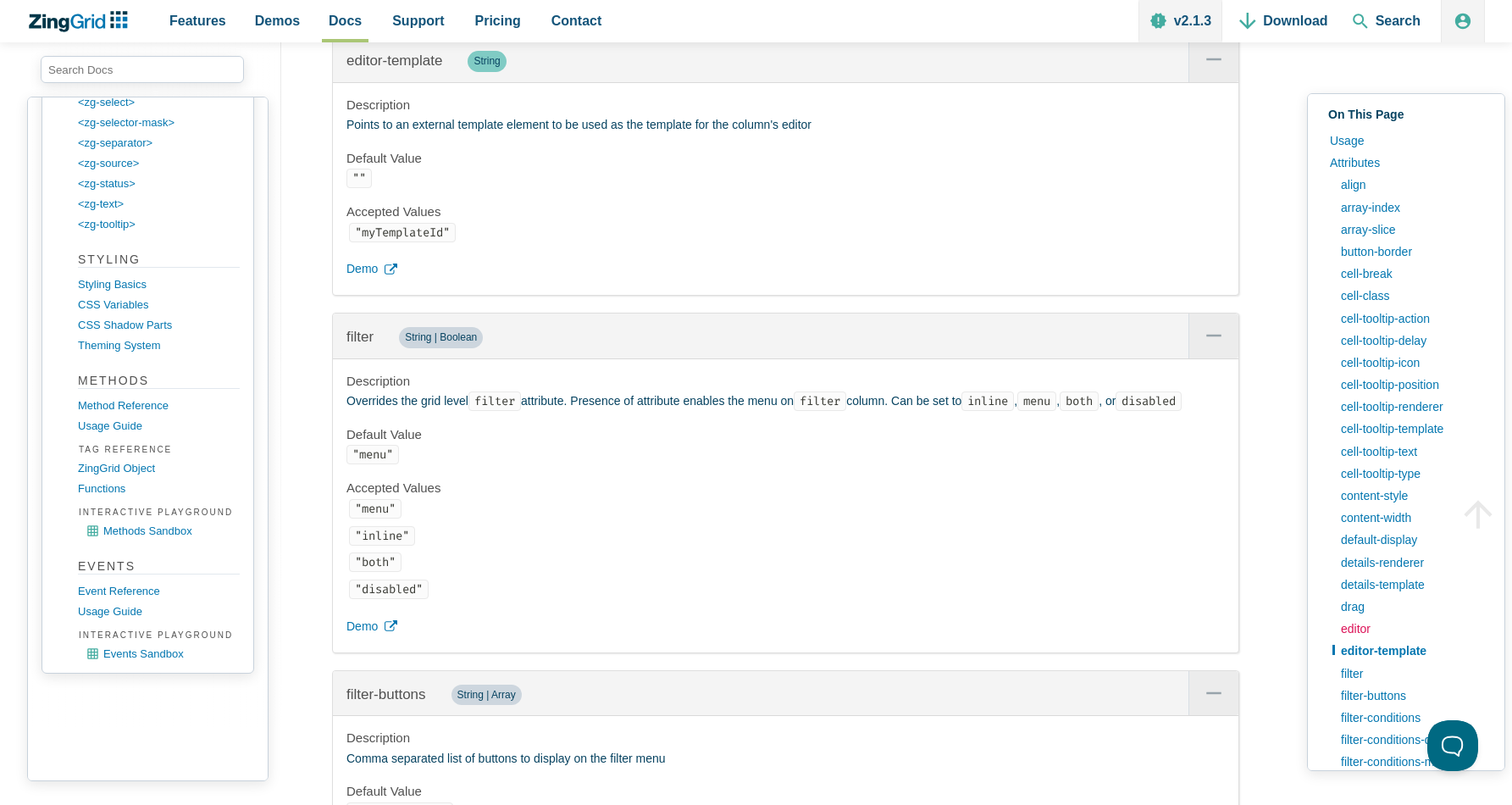 click on "editor" at bounding box center [1411, 629] 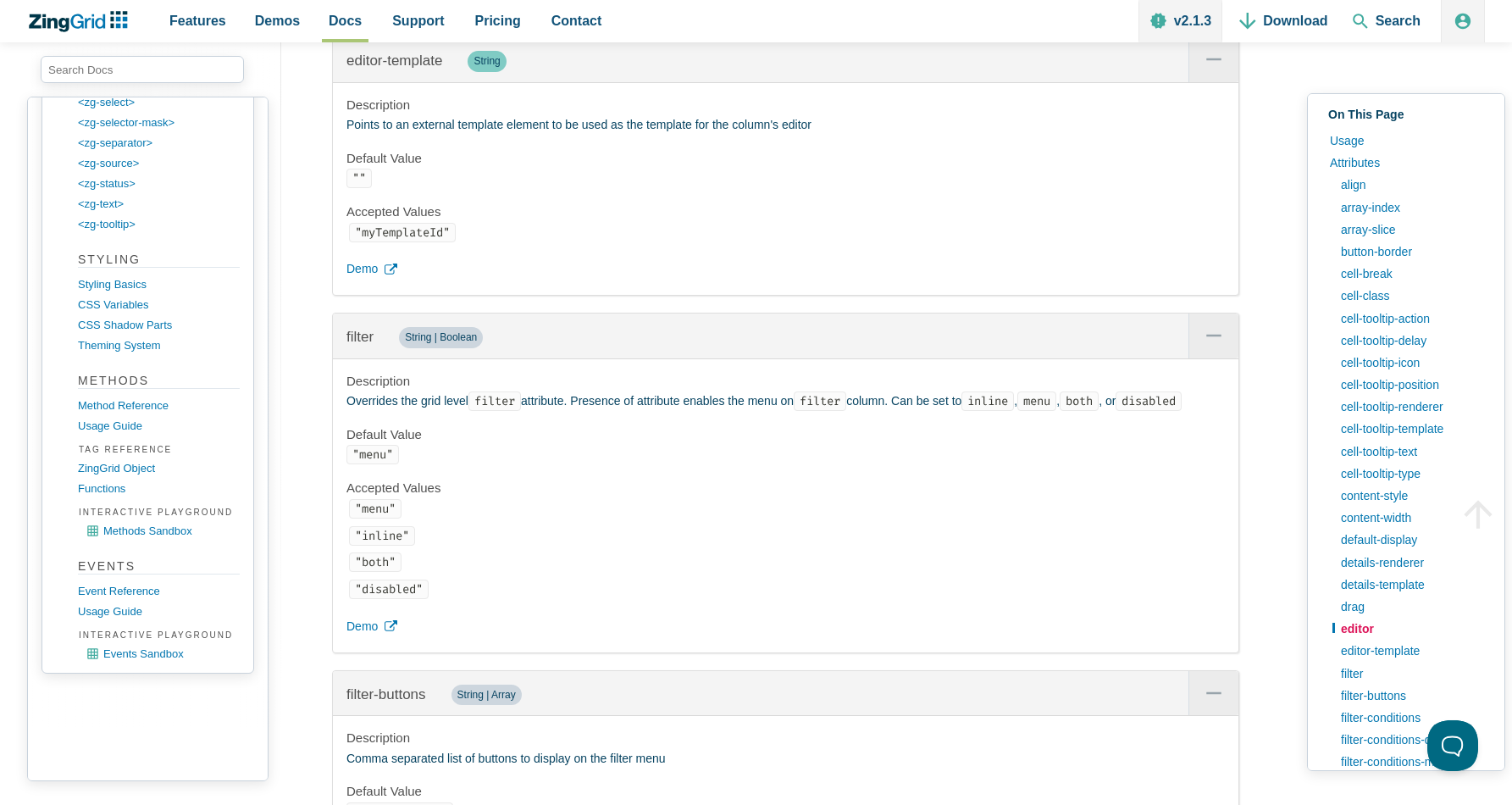 scroll, scrollTop: 8110, scrollLeft: 0, axis: vertical 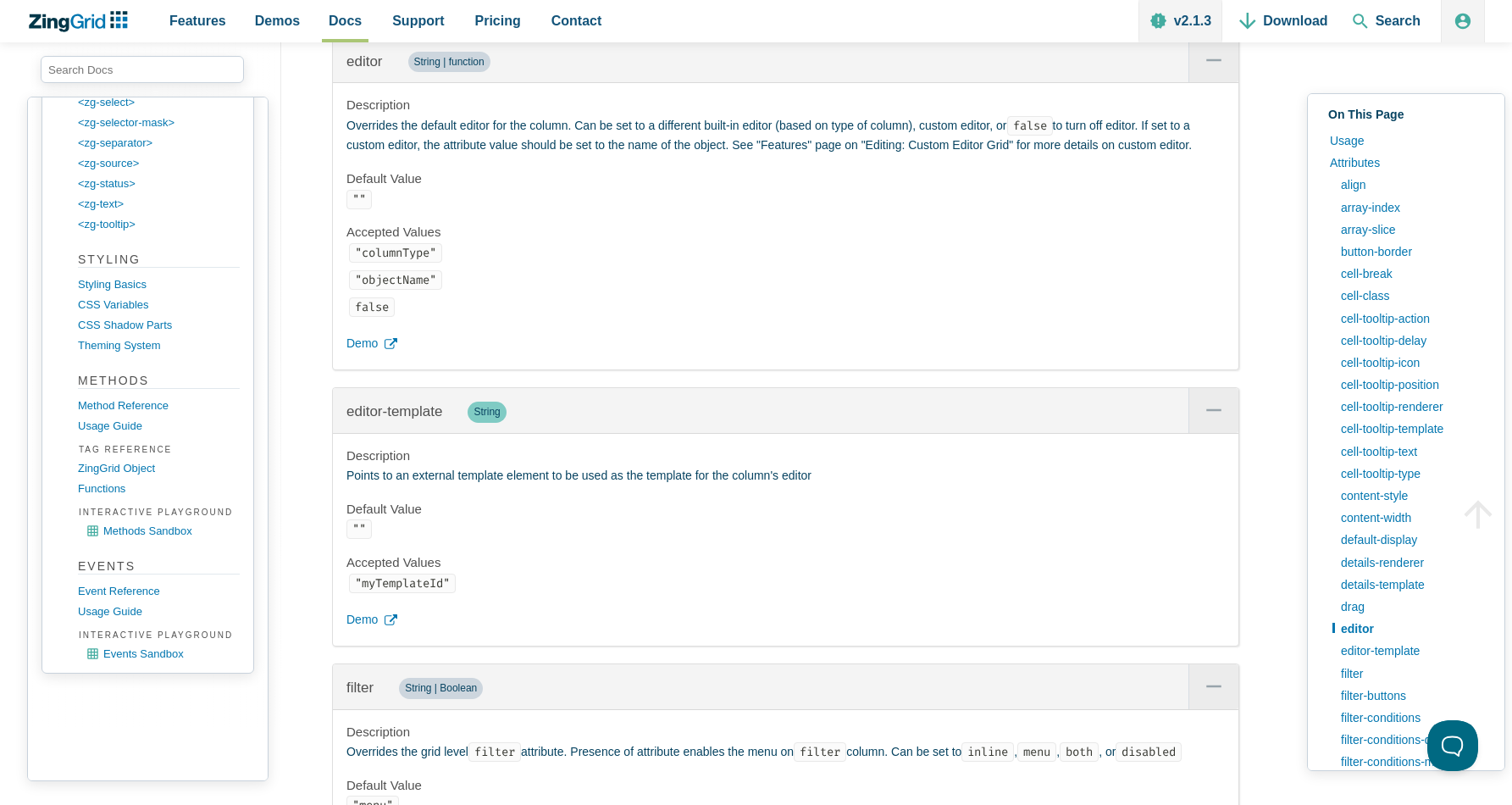 click on ""objectName"" at bounding box center [396, 280] 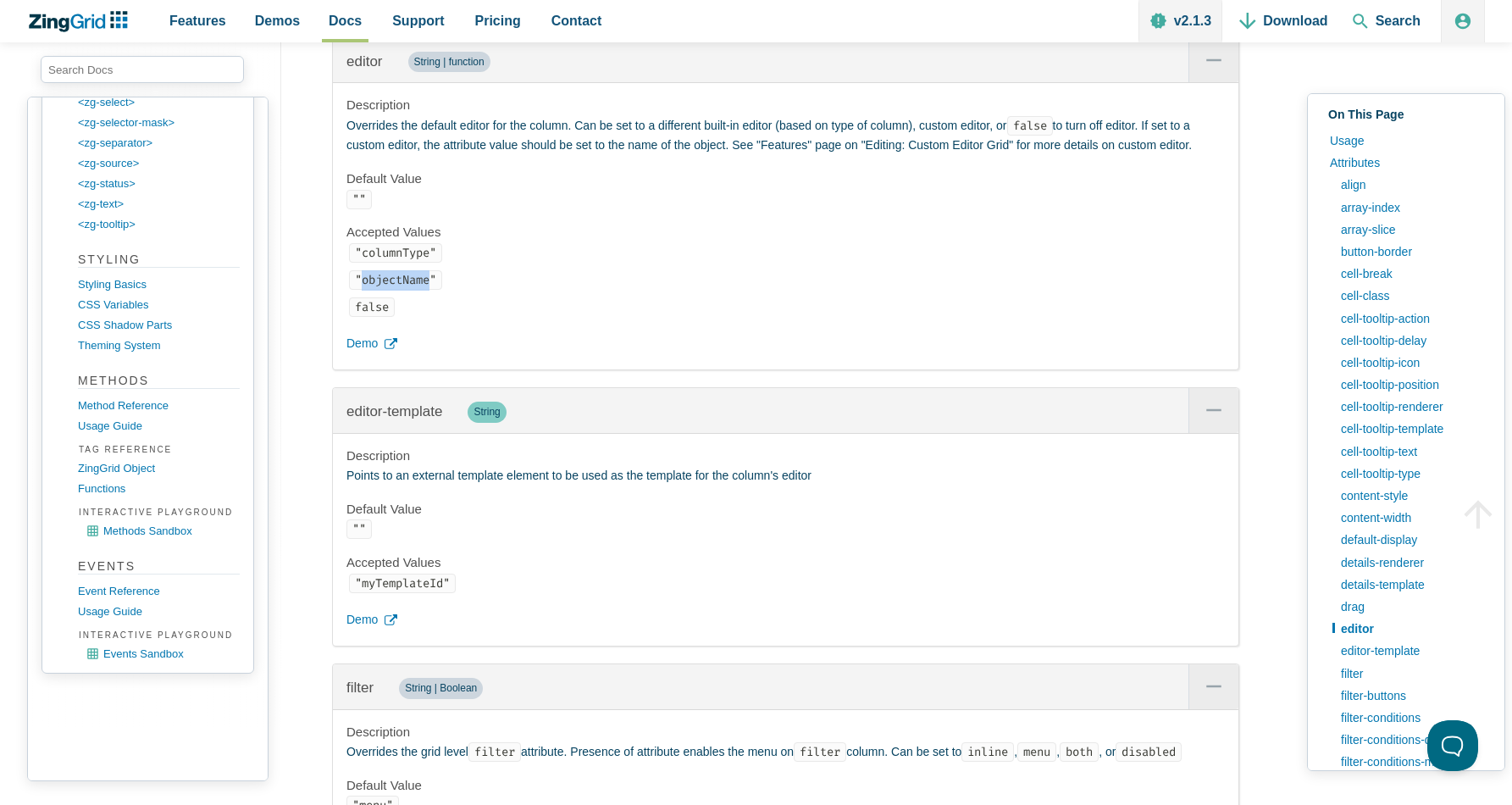 click on ""objectName"" at bounding box center (396, 280) 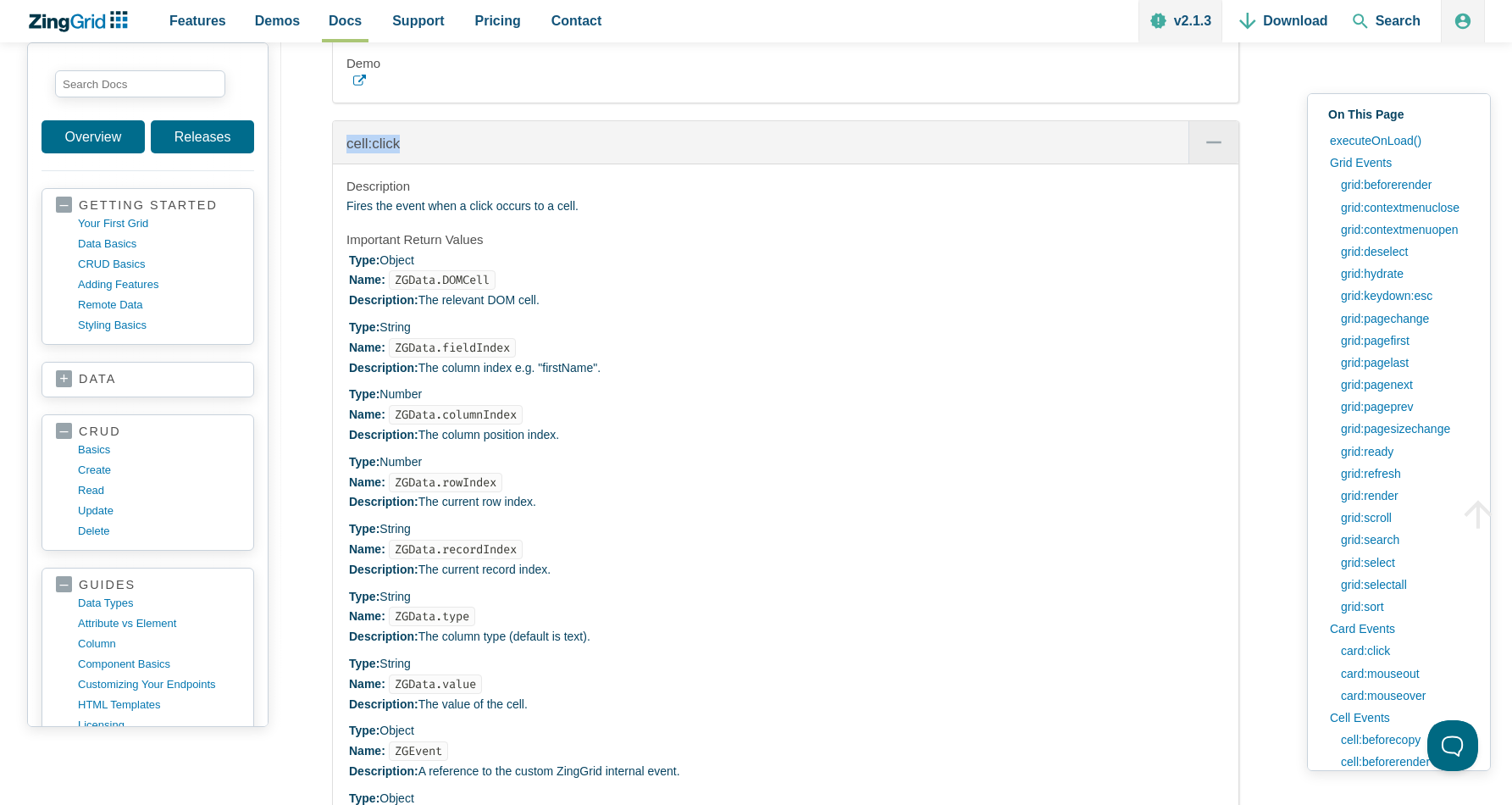 scroll, scrollTop: 0, scrollLeft: 0, axis: both 